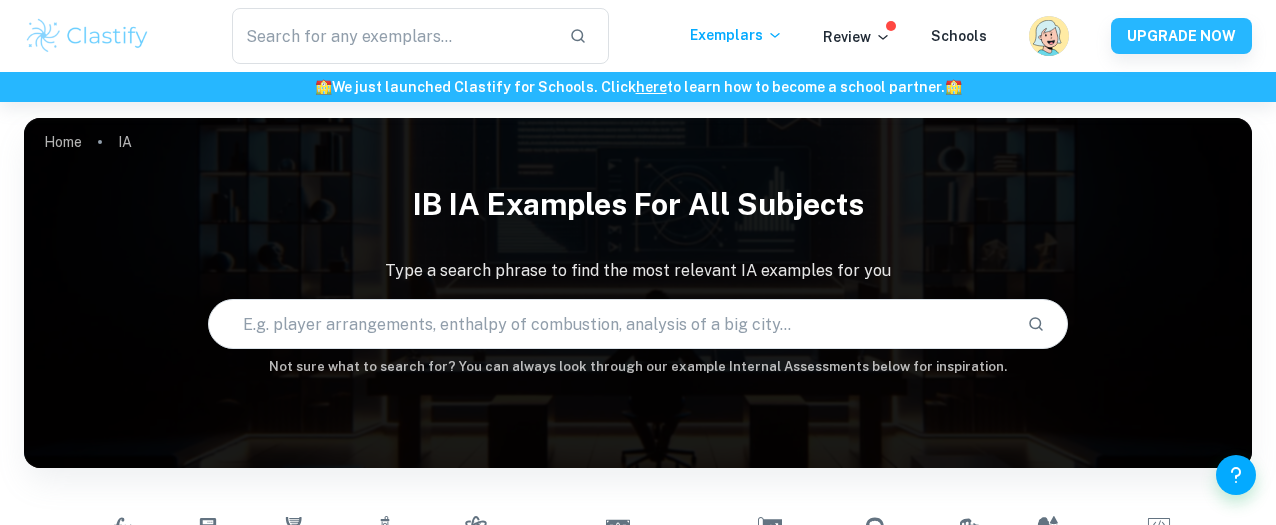 scroll, scrollTop: 0, scrollLeft: 0, axis: both 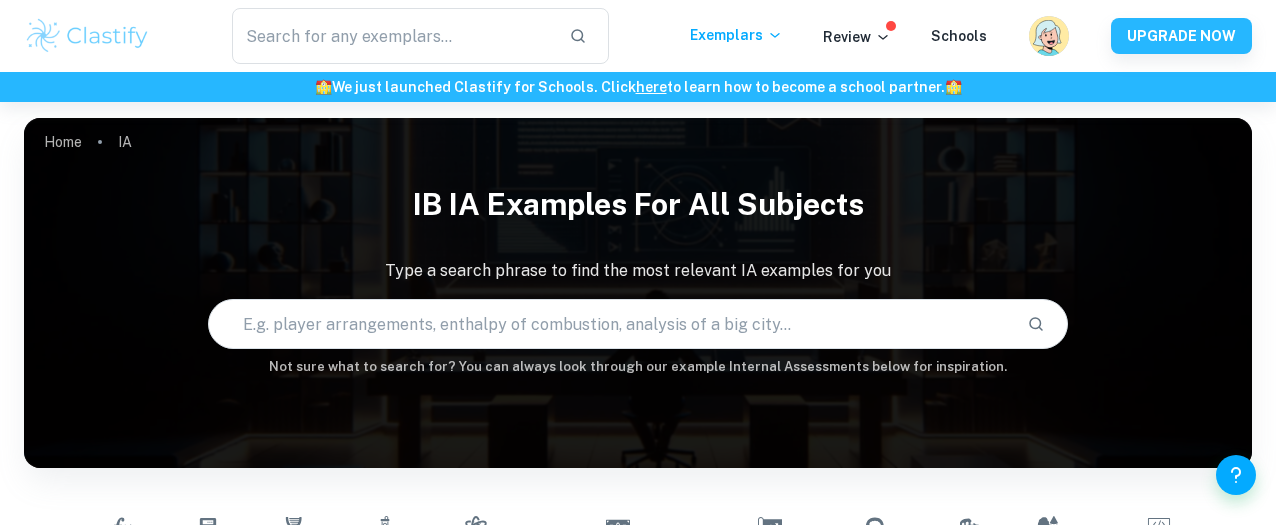 checkbox on "true" 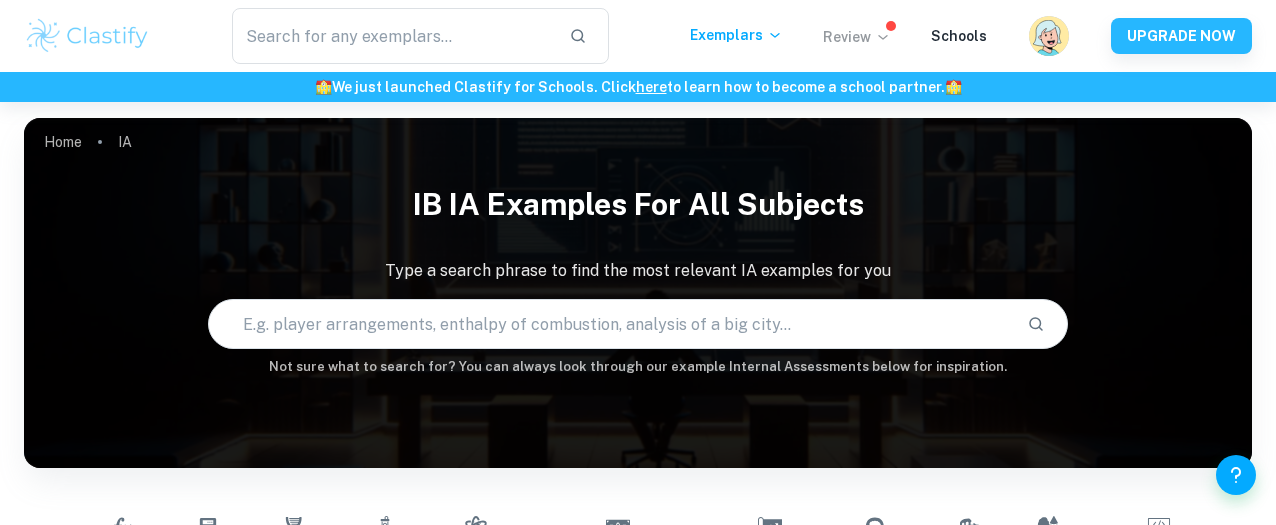 click 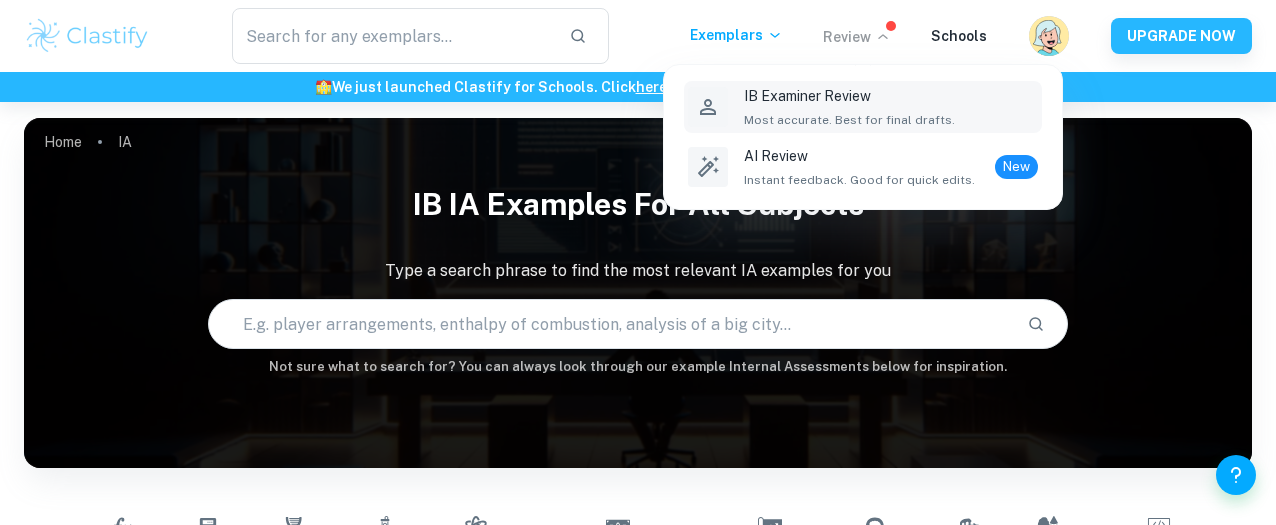 click on "IB Examiner Review Most accurate. Best for final drafts." at bounding box center [891, 107] 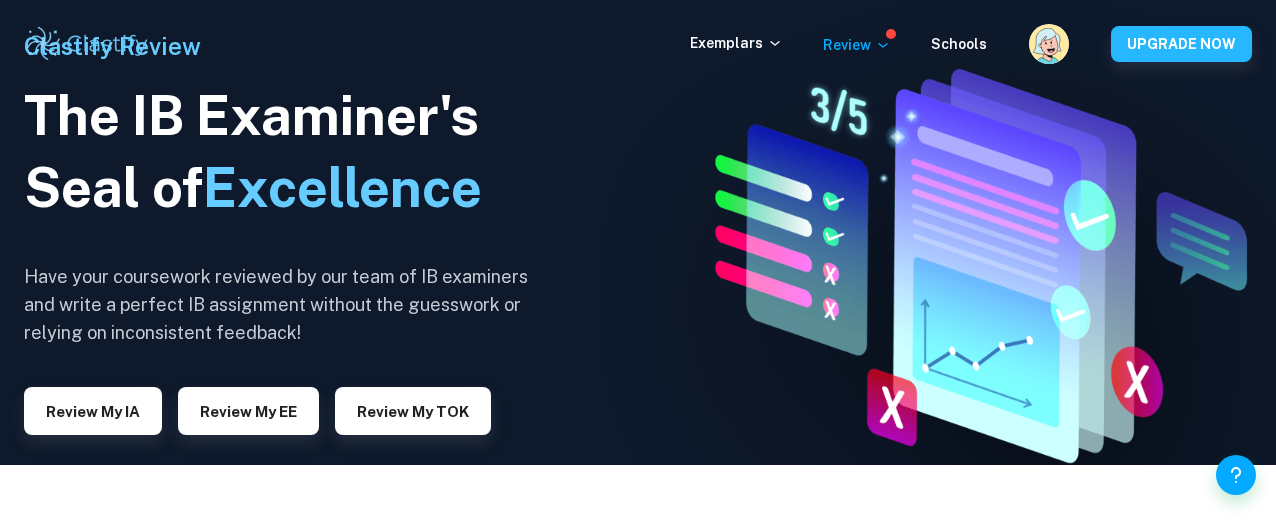 scroll, scrollTop: 0, scrollLeft: 0, axis: both 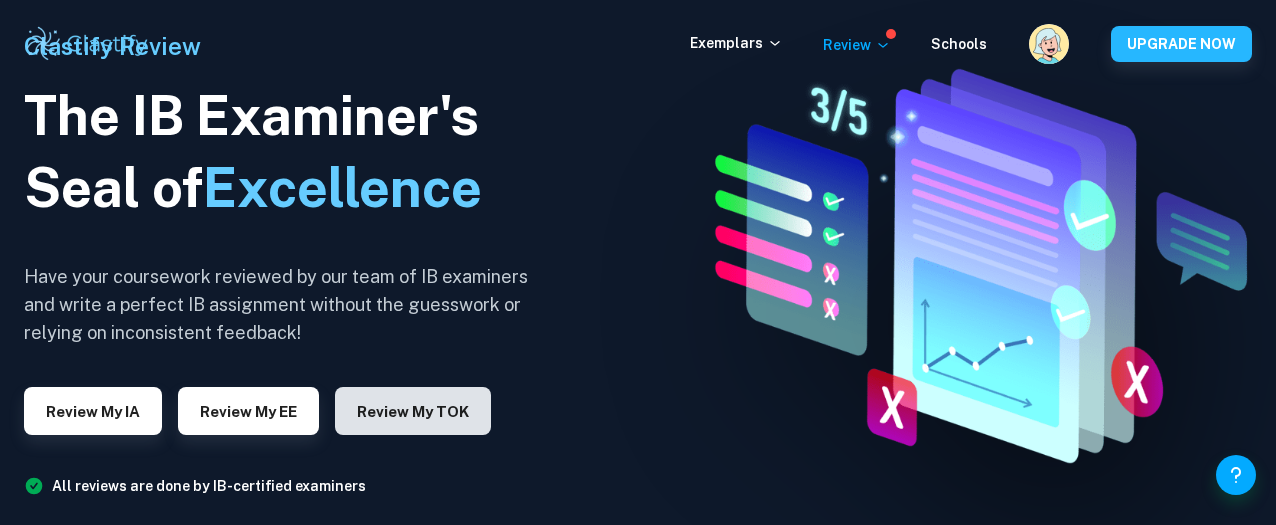 click on "Review my TOK" at bounding box center (413, 411) 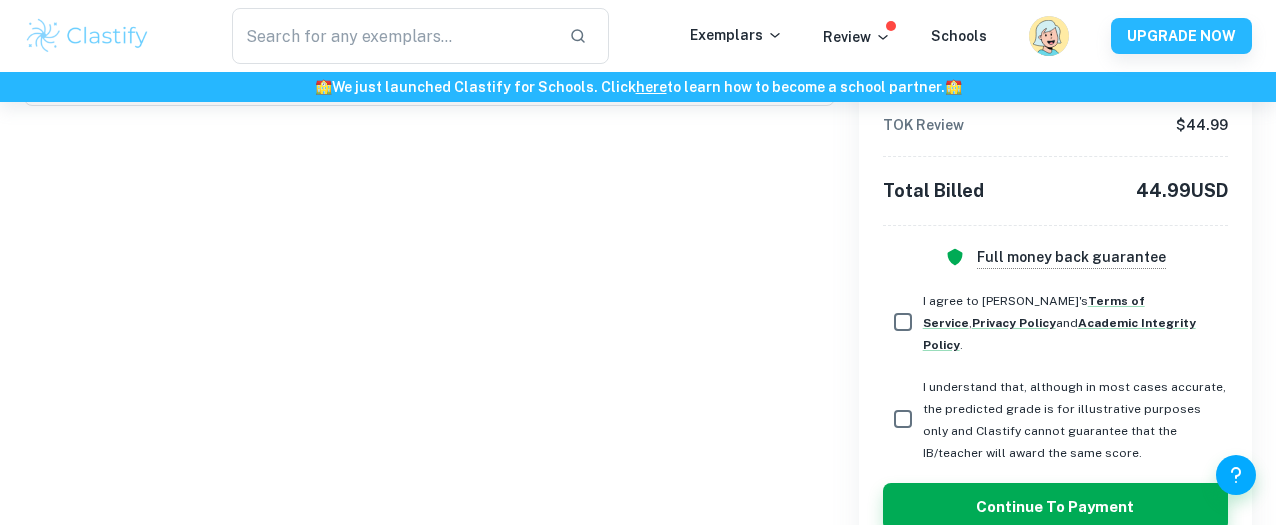 scroll, scrollTop: 939, scrollLeft: 0, axis: vertical 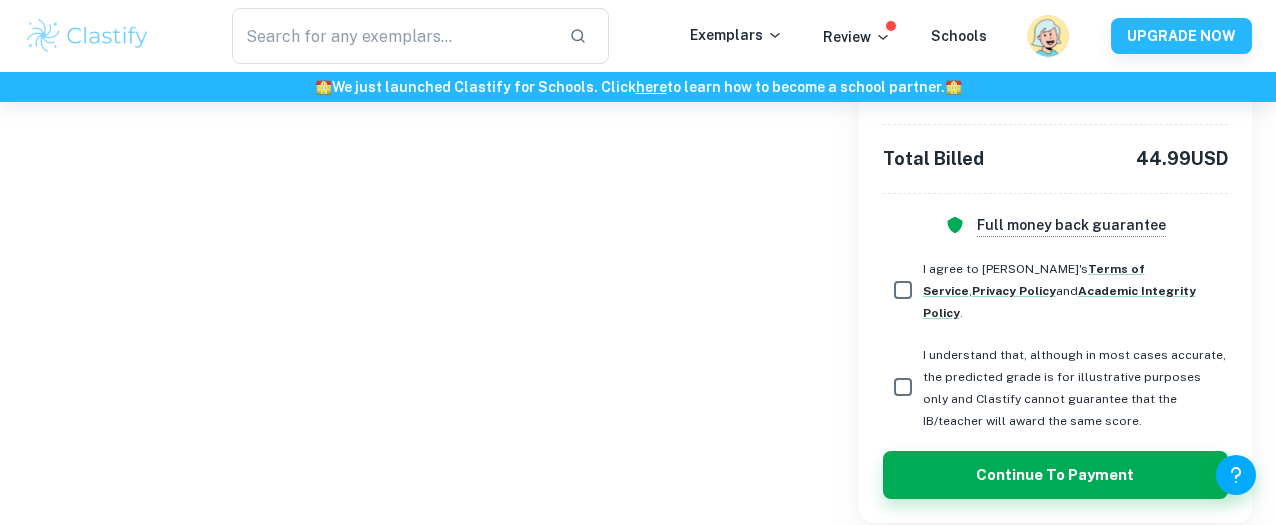 click 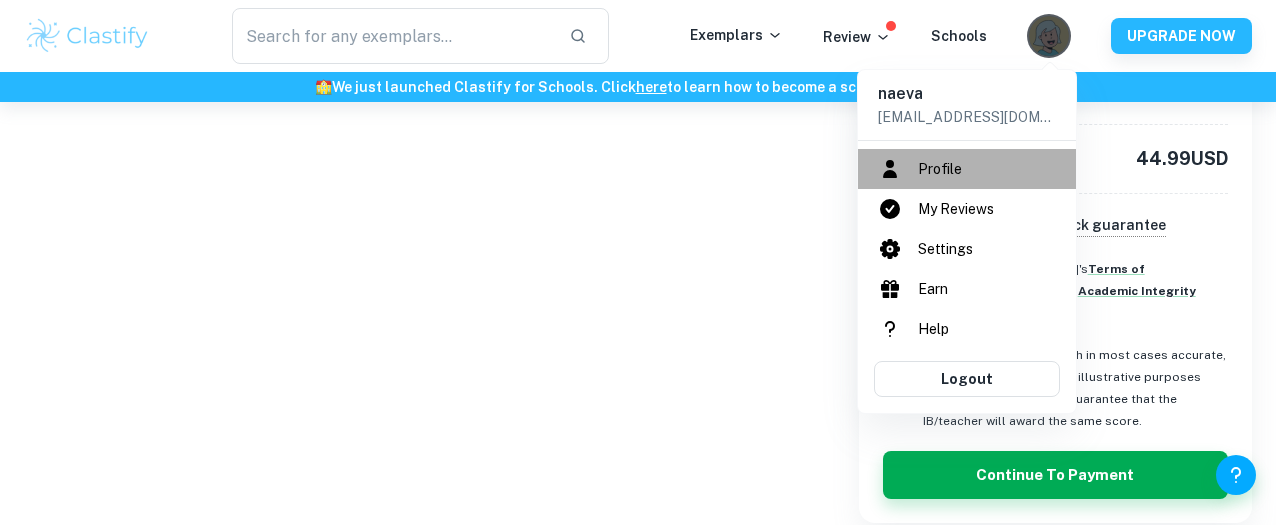 click on "Profile" at bounding box center [967, 169] 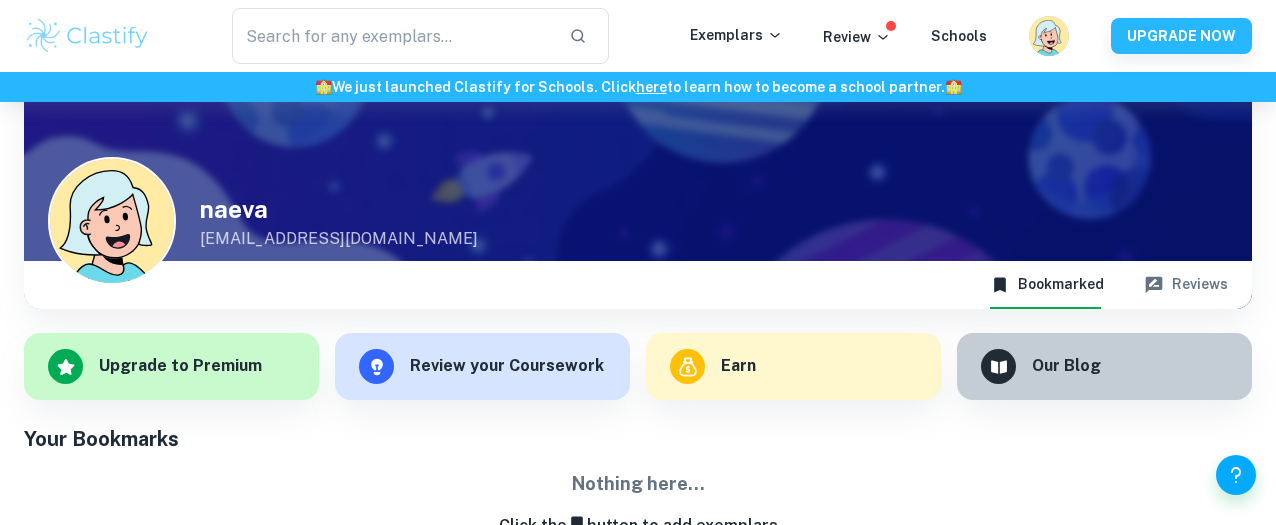 scroll, scrollTop: 121, scrollLeft: 0, axis: vertical 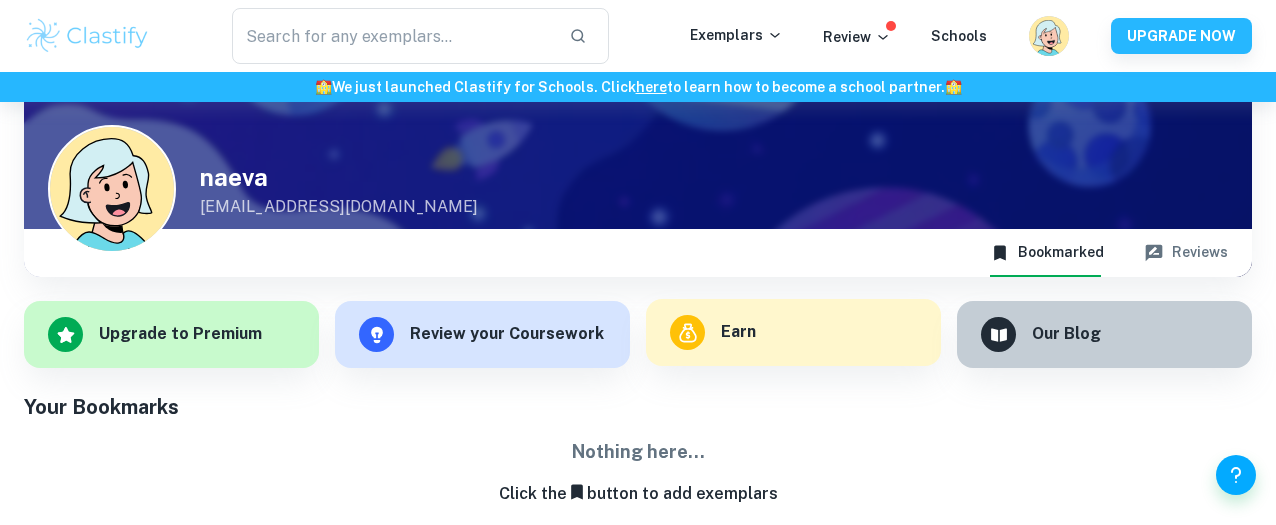 click on "Earn" at bounding box center [793, 332] 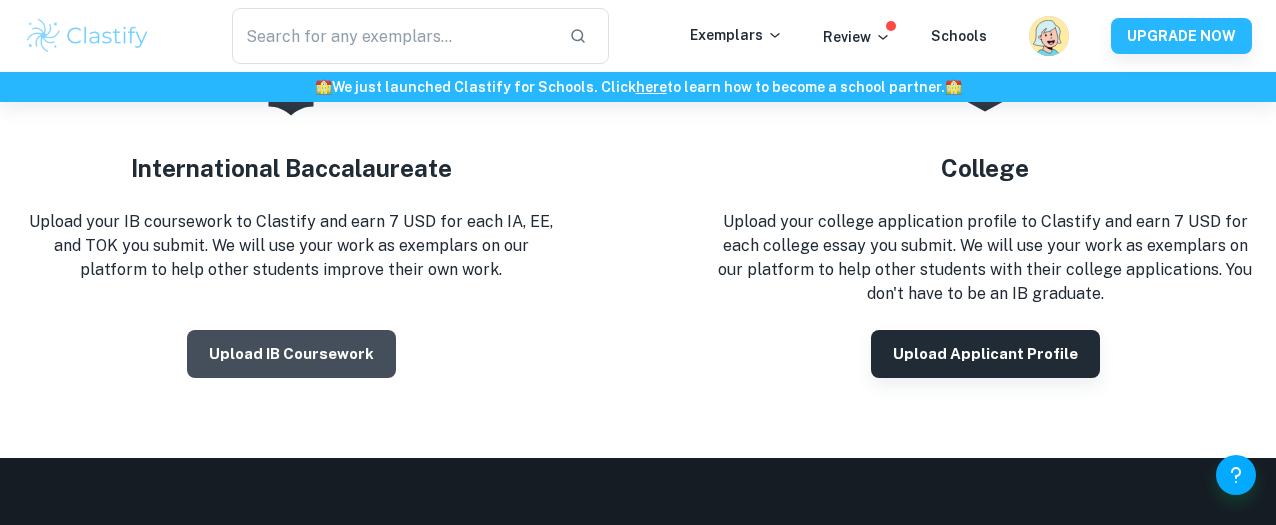 scroll, scrollTop: 355, scrollLeft: 0, axis: vertical 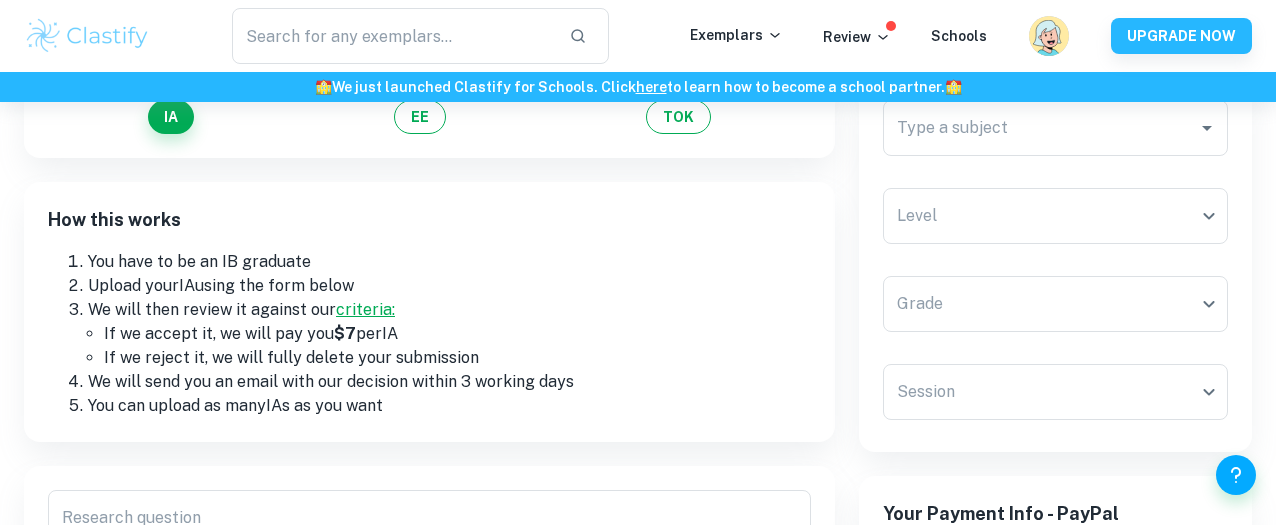 click on "criteria:" at bounding box center (365, 309) 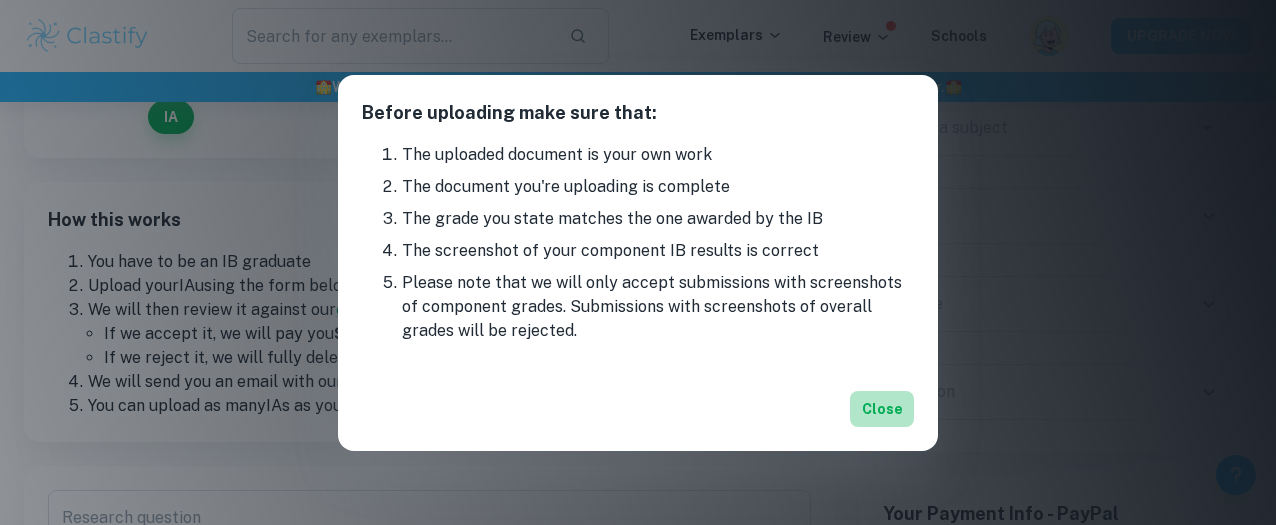 click on "Close" at bounding box center (882, 409) 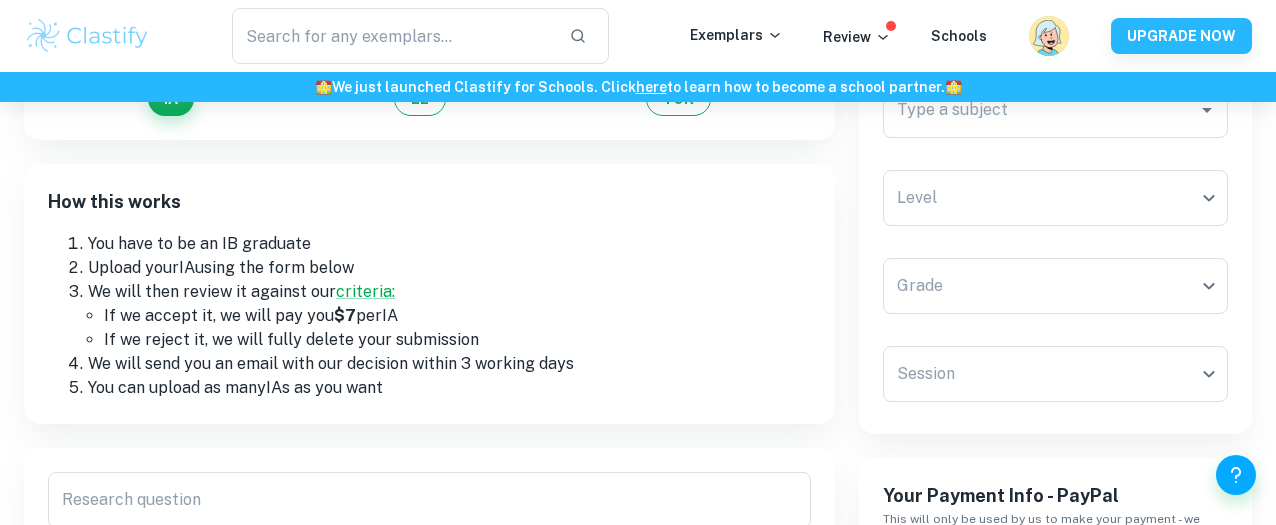 scroll, scrollTop: 190, scrollLeft: 0, axis: vertical 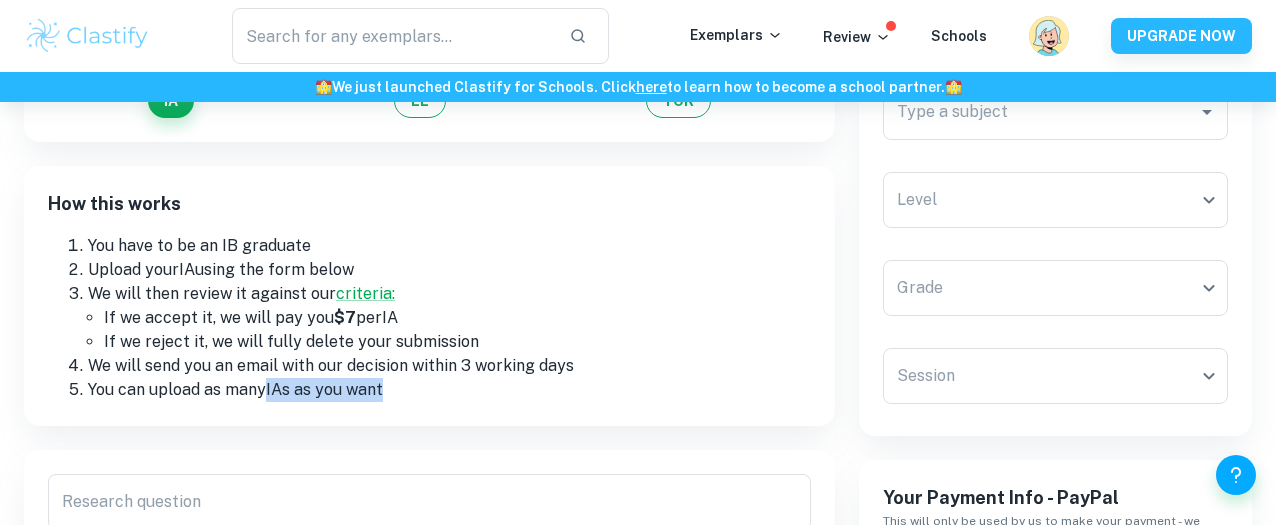 drag, startPoint x: 263, startPoint y: 389, endPoint x: 399, endPoint y: 393, distance: 136.0588 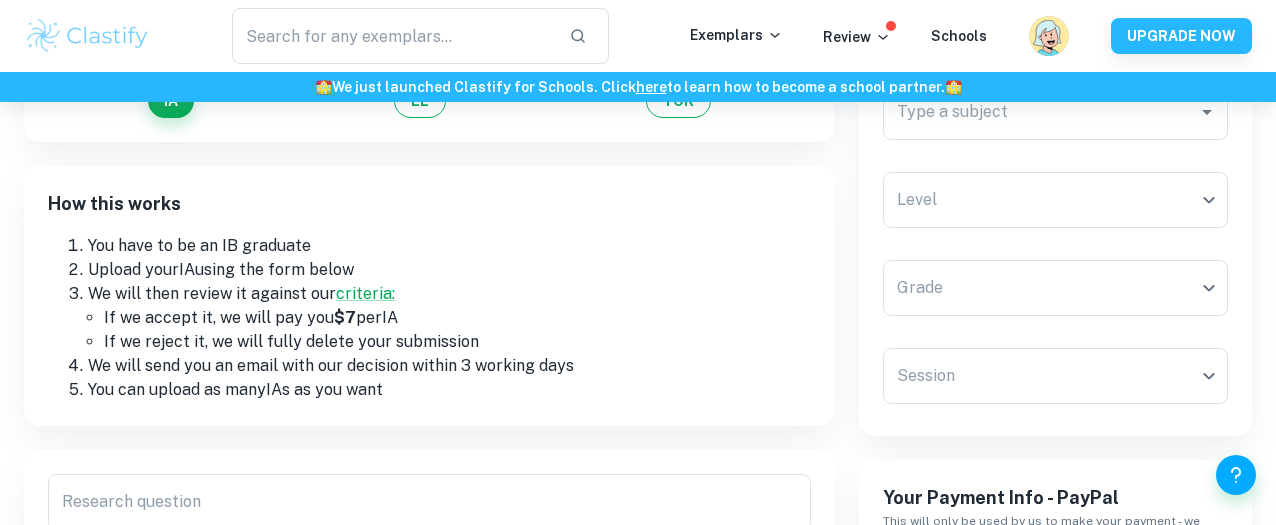click on "Upload your  IA  using the form below" at bounding box center (449, 270) 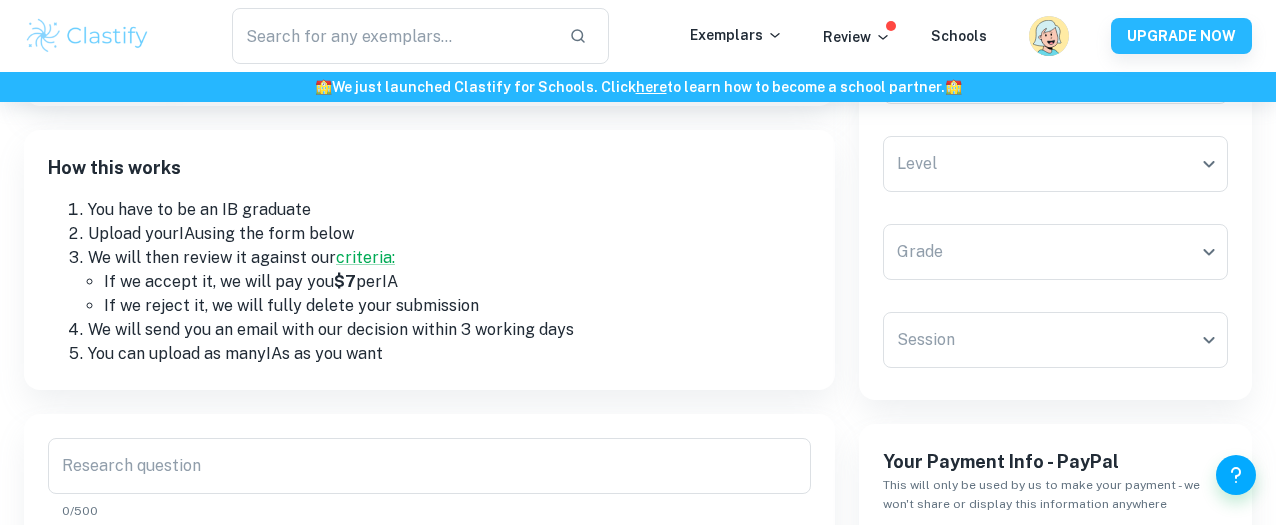 scroll, scrollTop: 242, scrollLeft: 0, axis: vertical 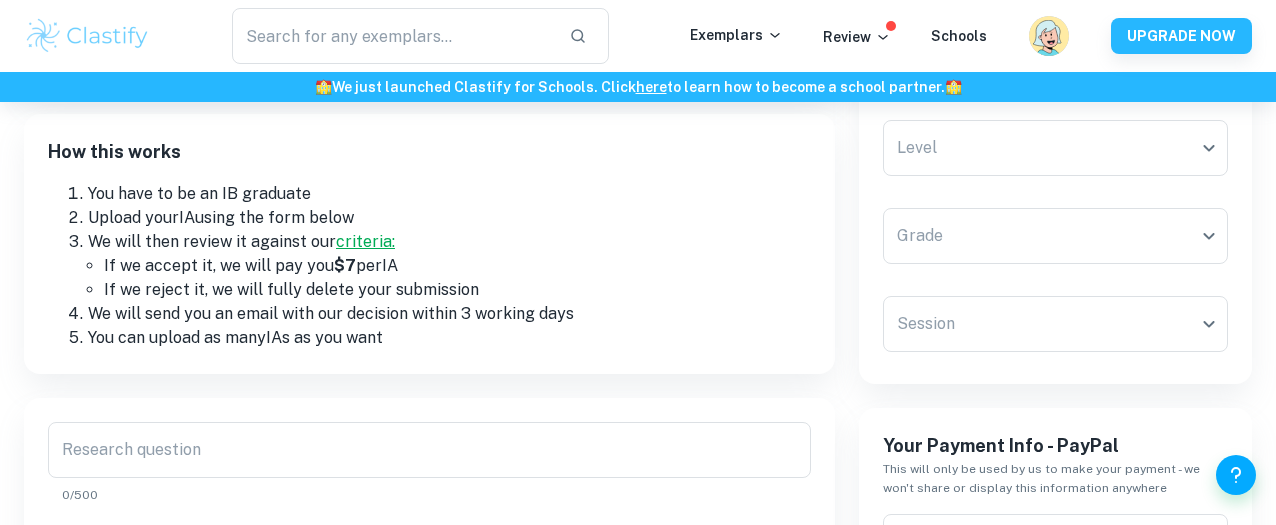 click on "criteria:" at bounding box center (365, 241) 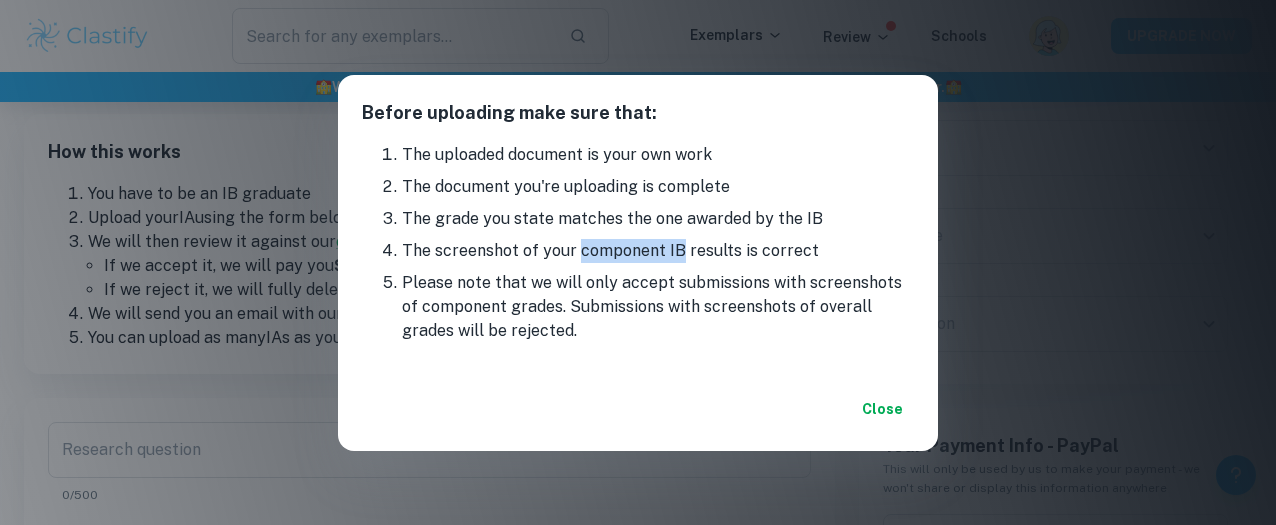 drag, startPoint x: 577, startPoint y: 251, endPoint x: 674, endPoint y: 255, distance: 97.082436 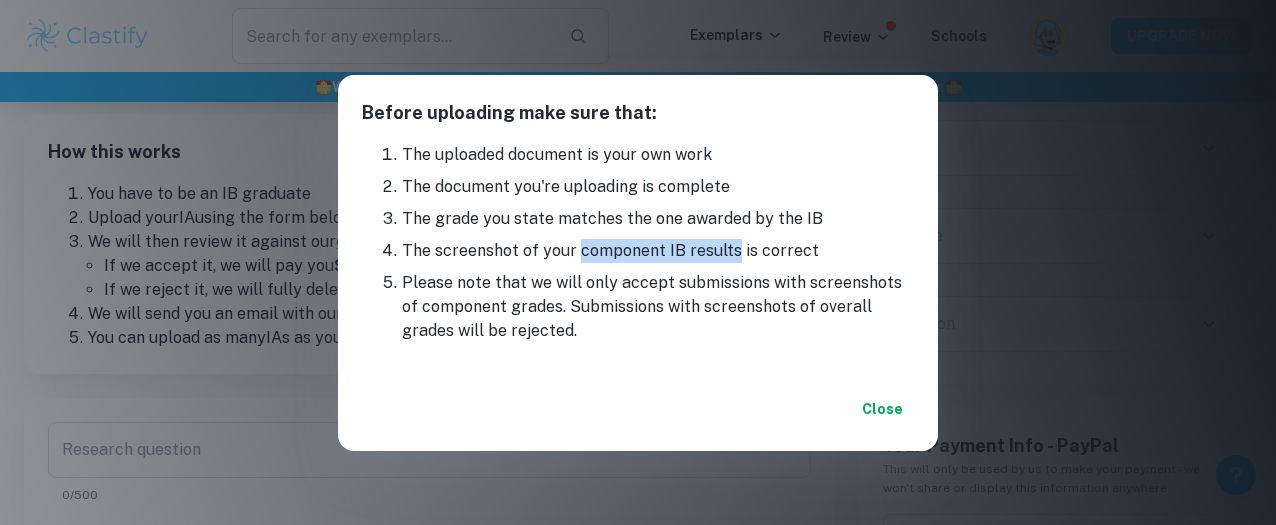 drag, startPoint x: 730, startPoint y: 254, endPoint x: 575, endPoint y: 253, distance: 155.00322 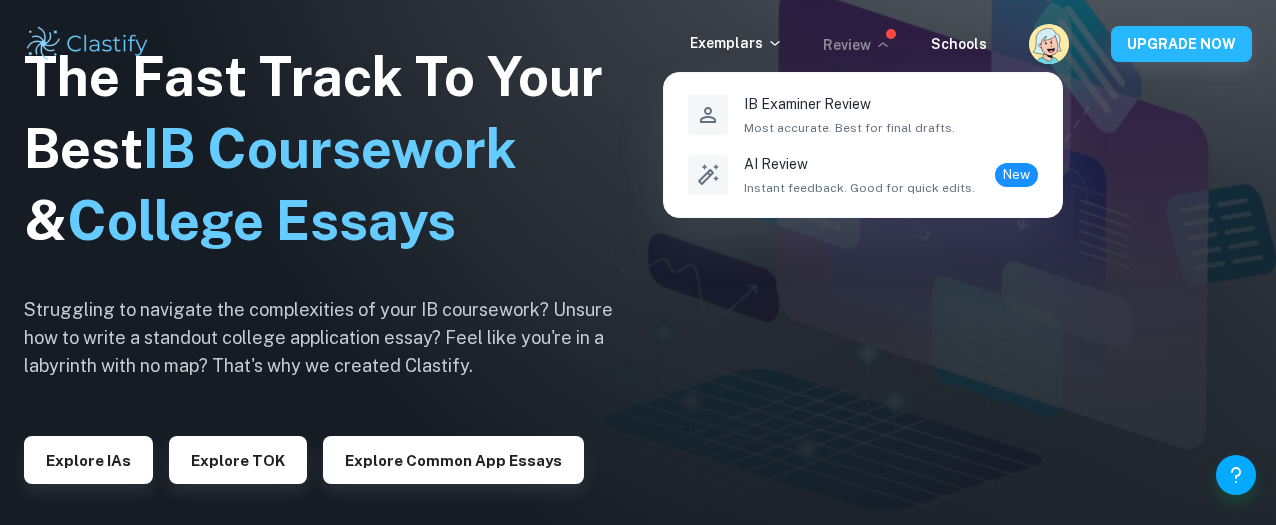 scroll, scrollTop: 0, scrollLeft: 0, axis: both 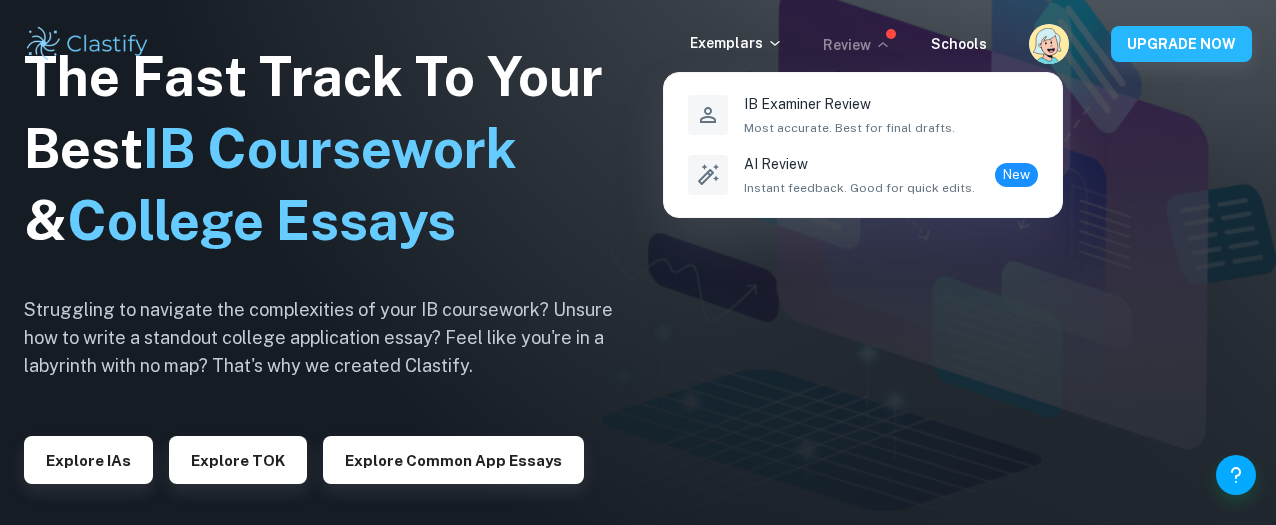 click at bounding box center (638, 262) 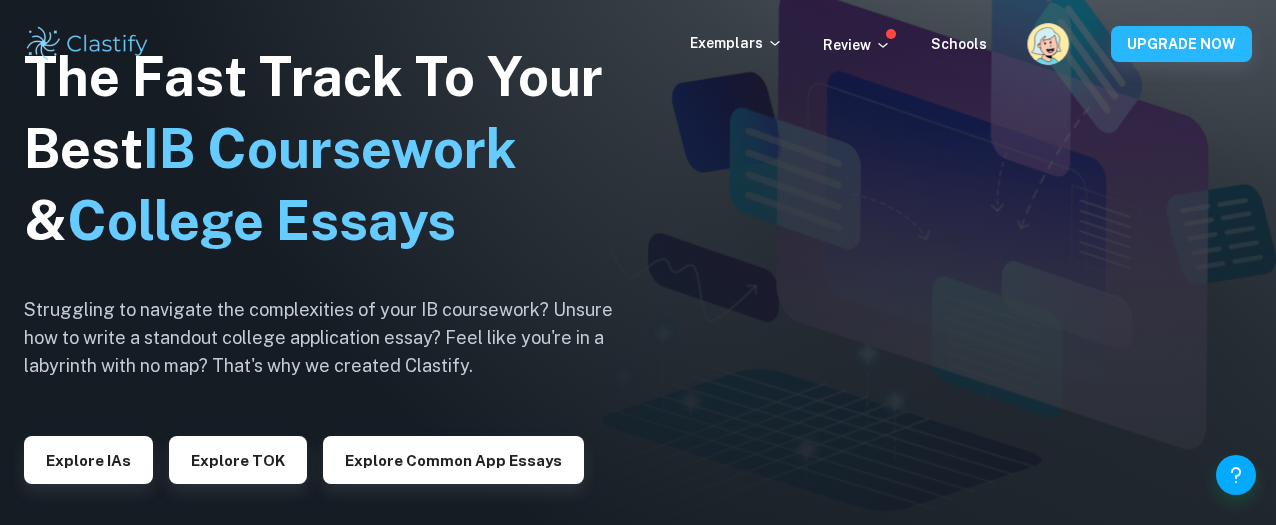 click 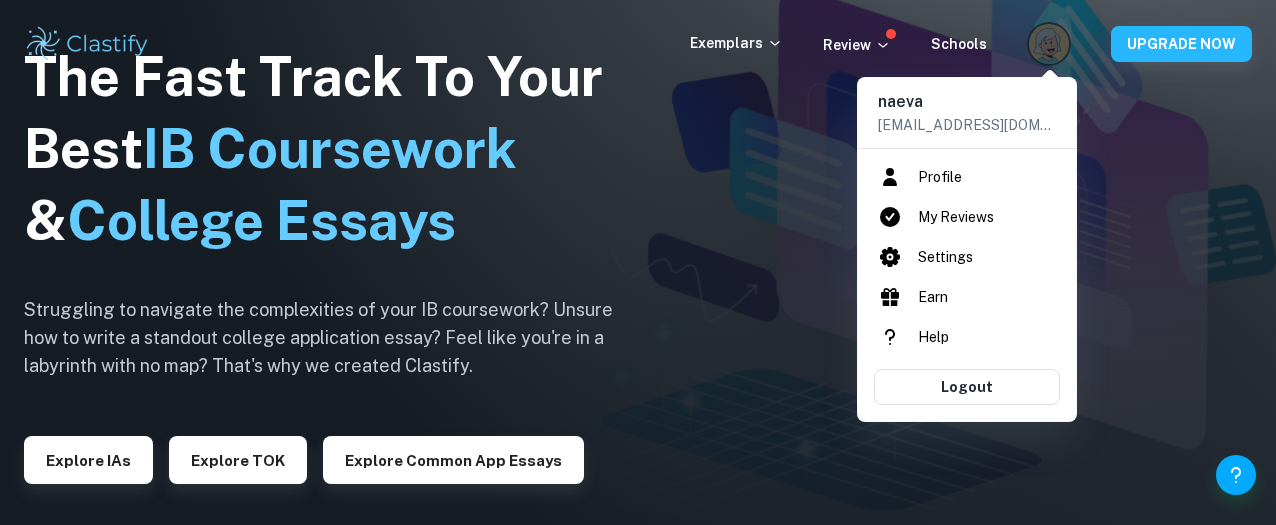 click on "Earn" at bounding box center (967, 297) 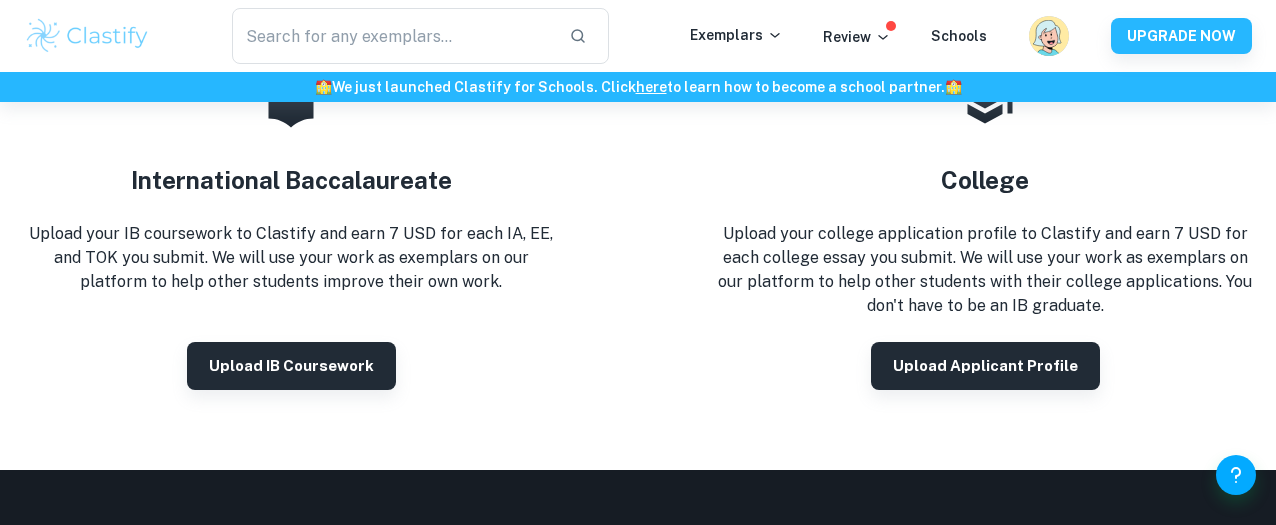 scroll, scrollTop: 358, scrollLeft: 0, axis: vertical 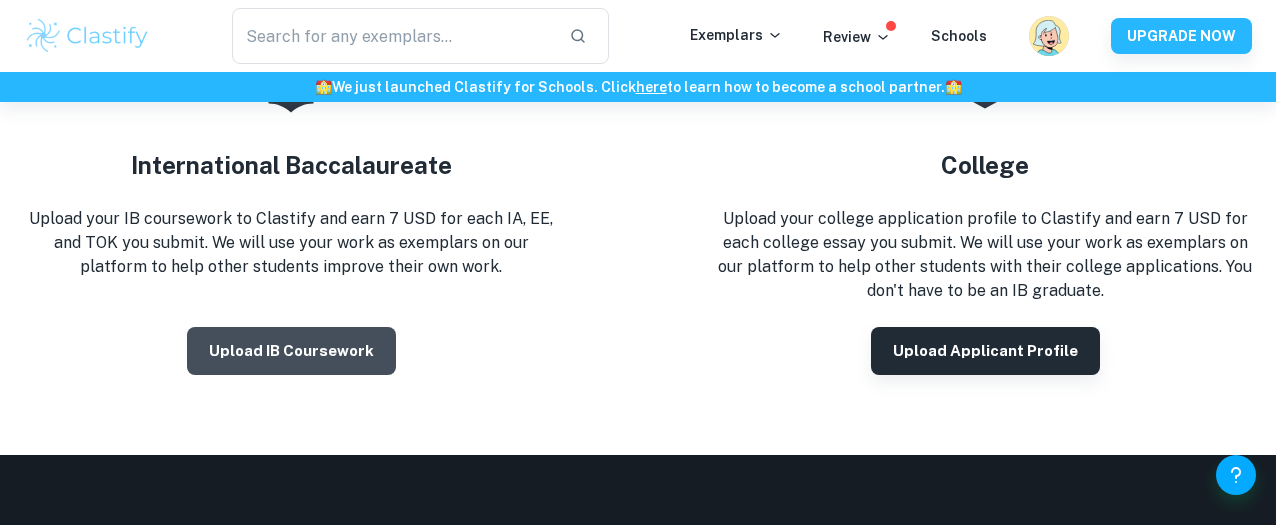 click on "Upload IB coursework" at bounding box center (291, 351) 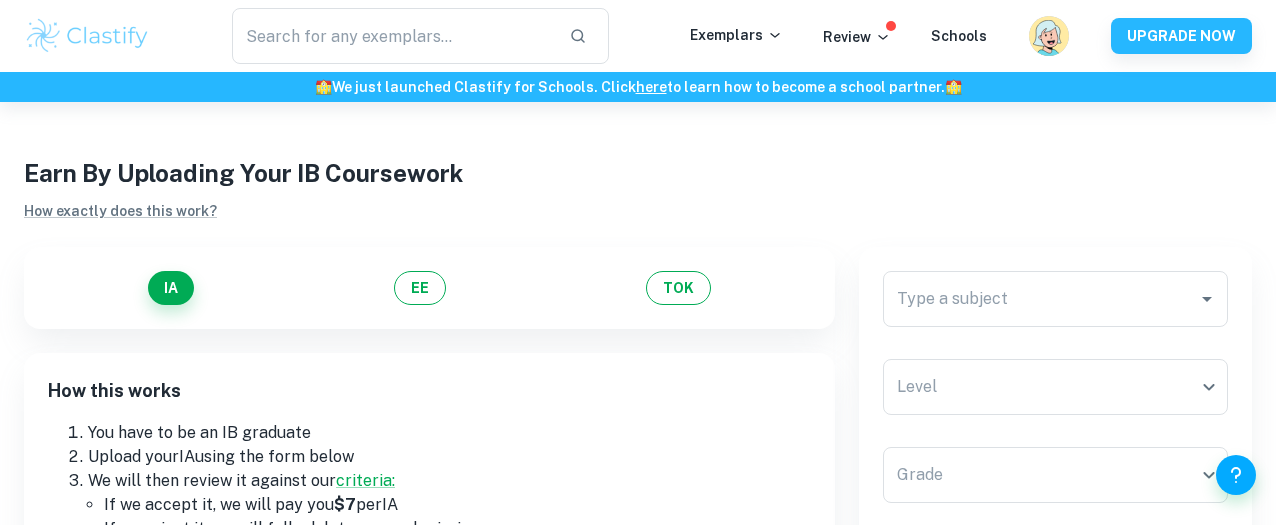 scroll, scrollTop: 0, scrollLeft: 0, axis: both 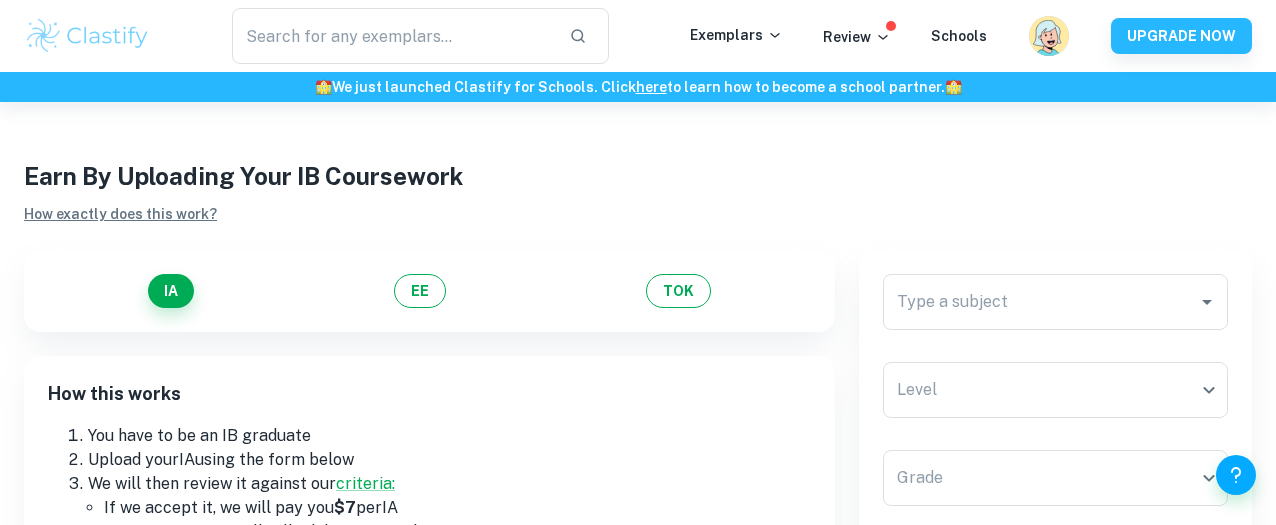 click on "How exactly does this work?" at bounding box center (120, 214) 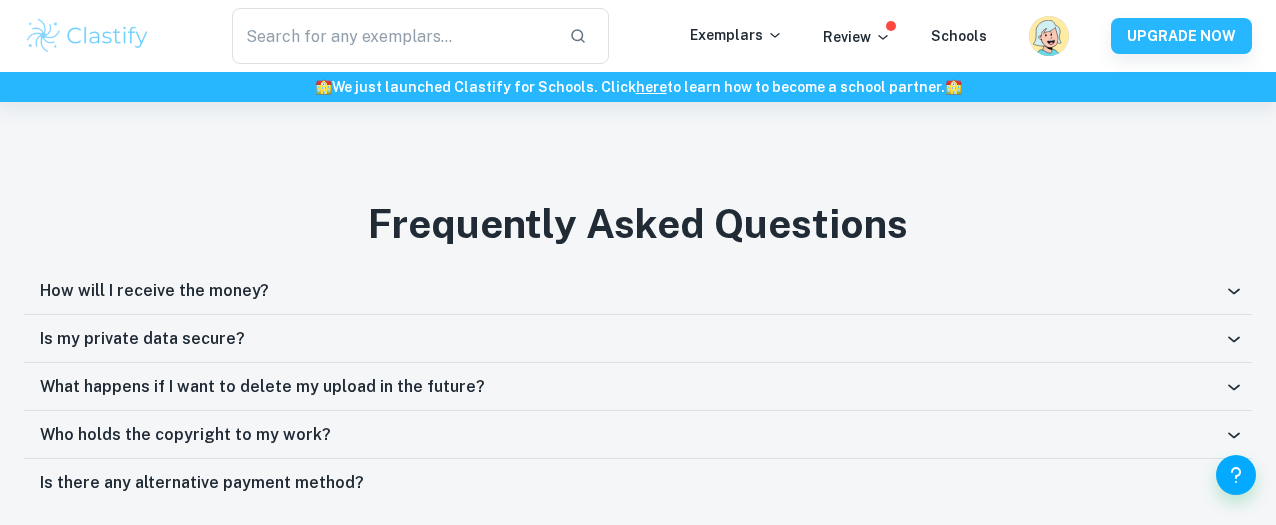 scroll, scrollTop: 1334, scrollLeft: 0, axis: vertical 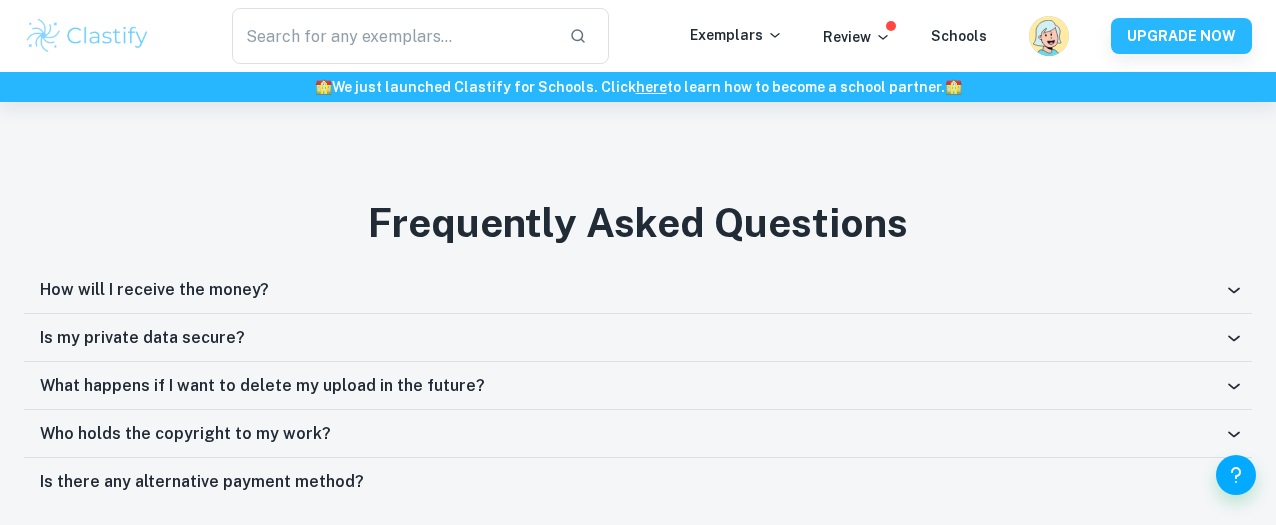 click on "How will I receive the money?" at bounding box center [632, 290] 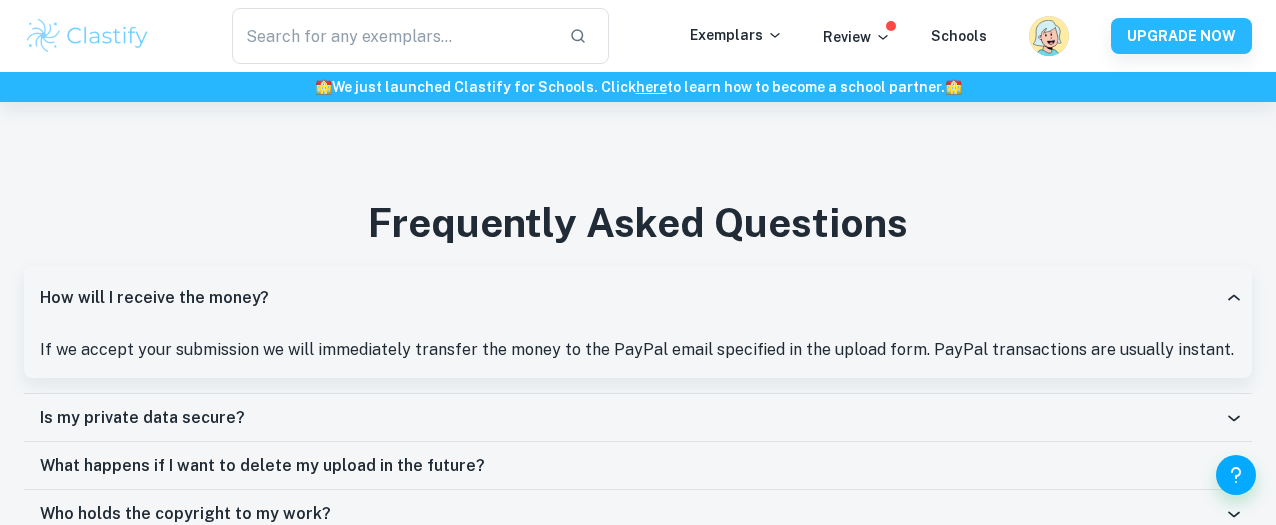 scroll, scrollTop: 1365, scrollLeft: 0, axis: vertical 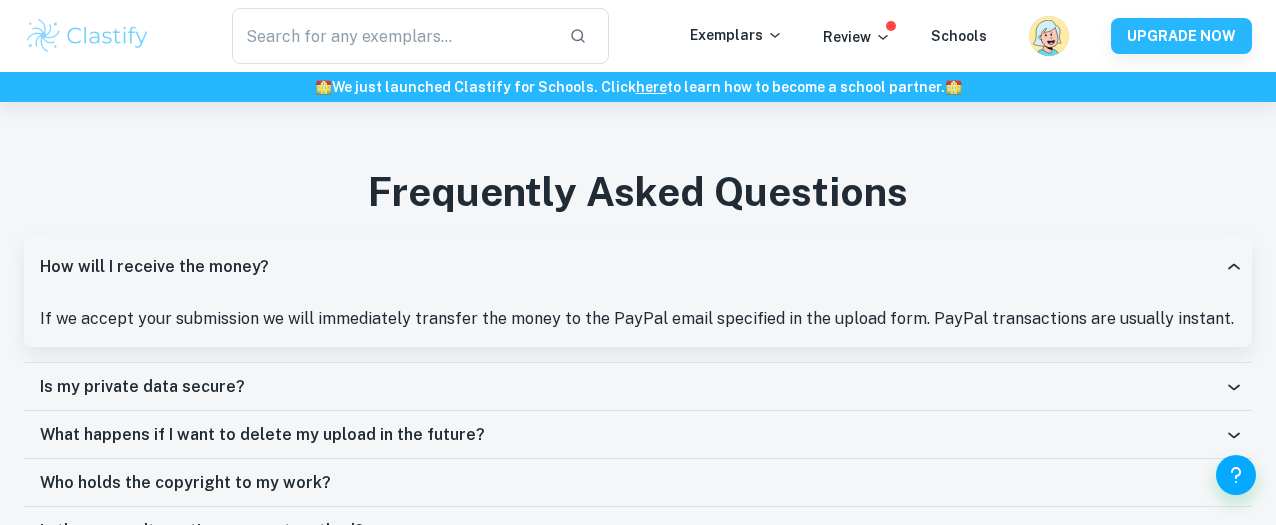click on "Is my private data secure?" at bounding box center (632, 387) 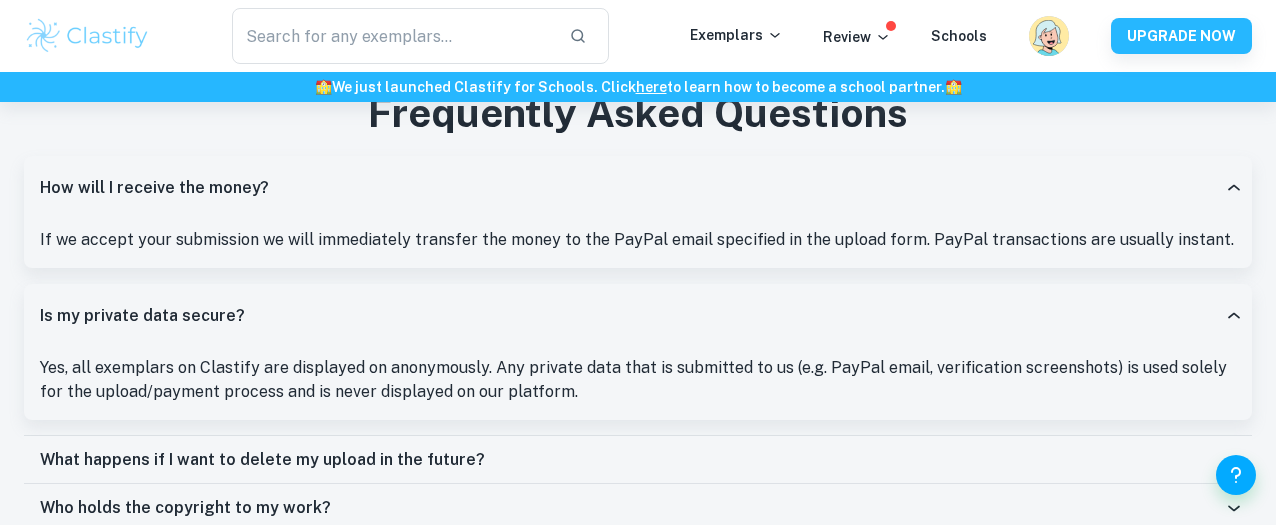 scroll, scrollTop: 1462, scrollLeft: 0, axis: vertical 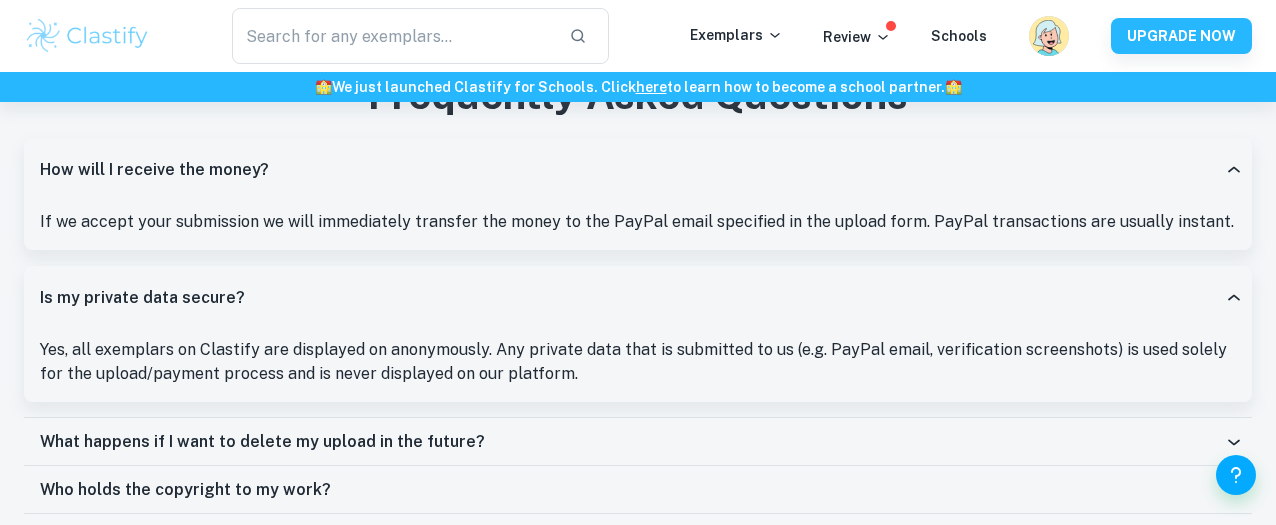 click 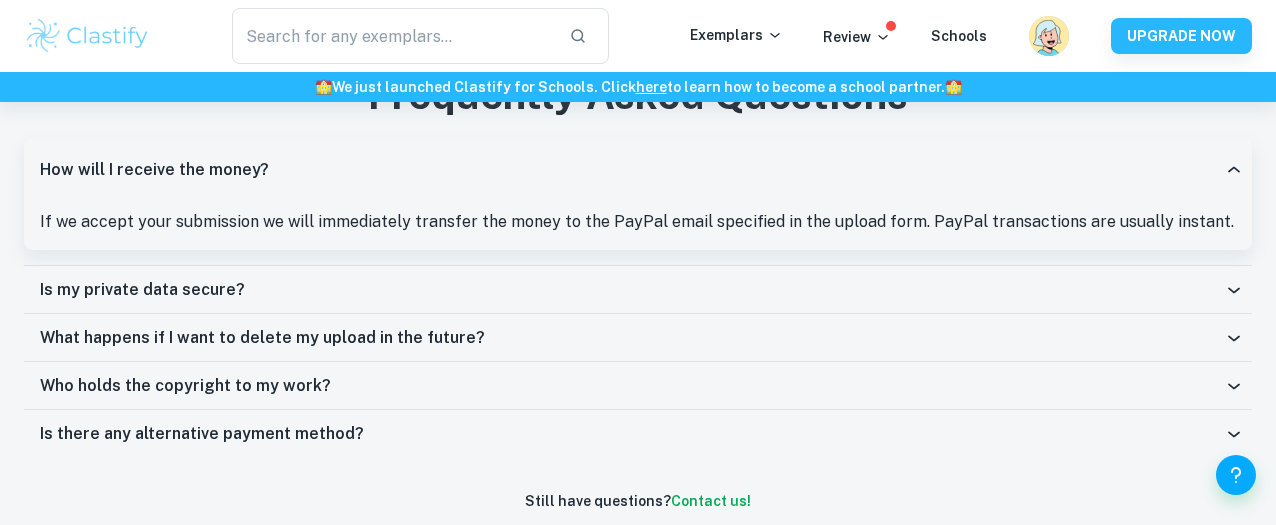 click on "Who holds the copyright to my work?" at bounding box center (632, 386) 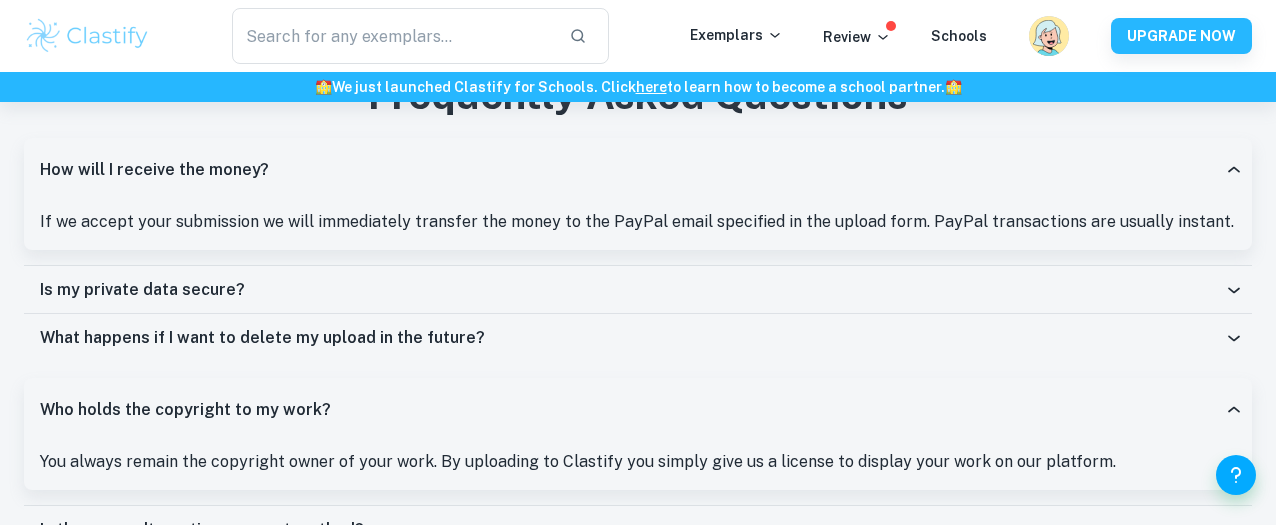 click on "What happens if I want to delete my upload in the future?" at bounding box center (632, 338) 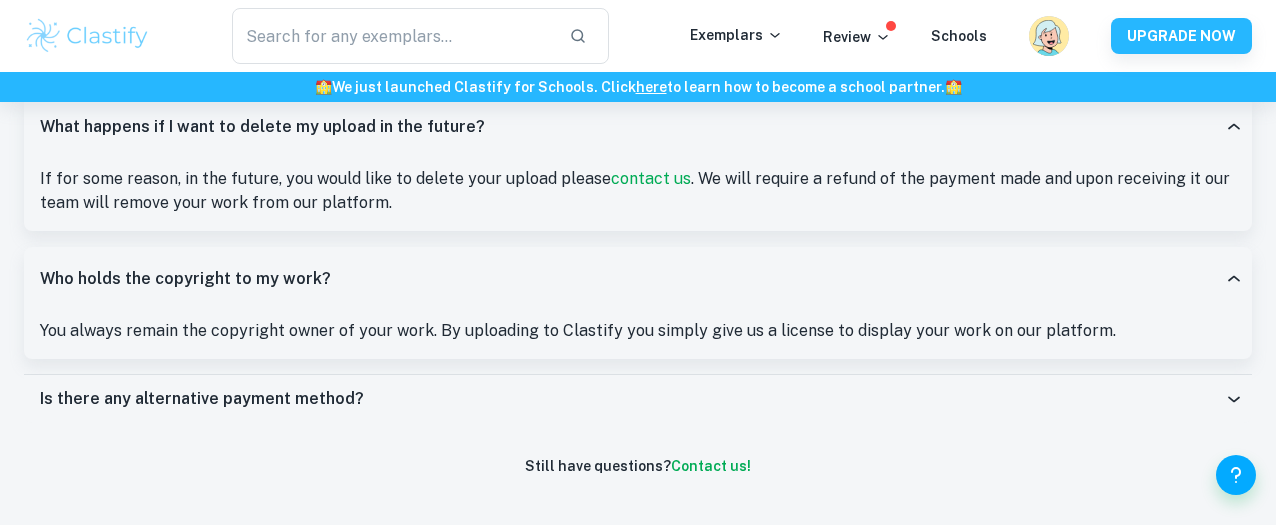 scroll, scrollTop: 1699, scrollLeft: 0, axis: vertical 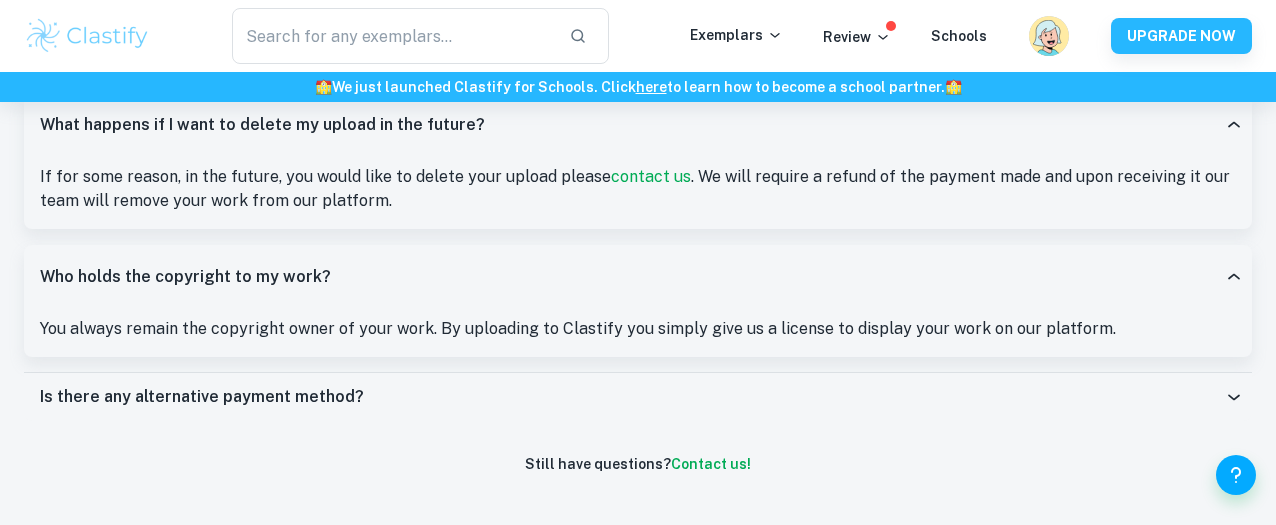 click on "Is there any alternative payment method?" at bounding box center [638, 397] 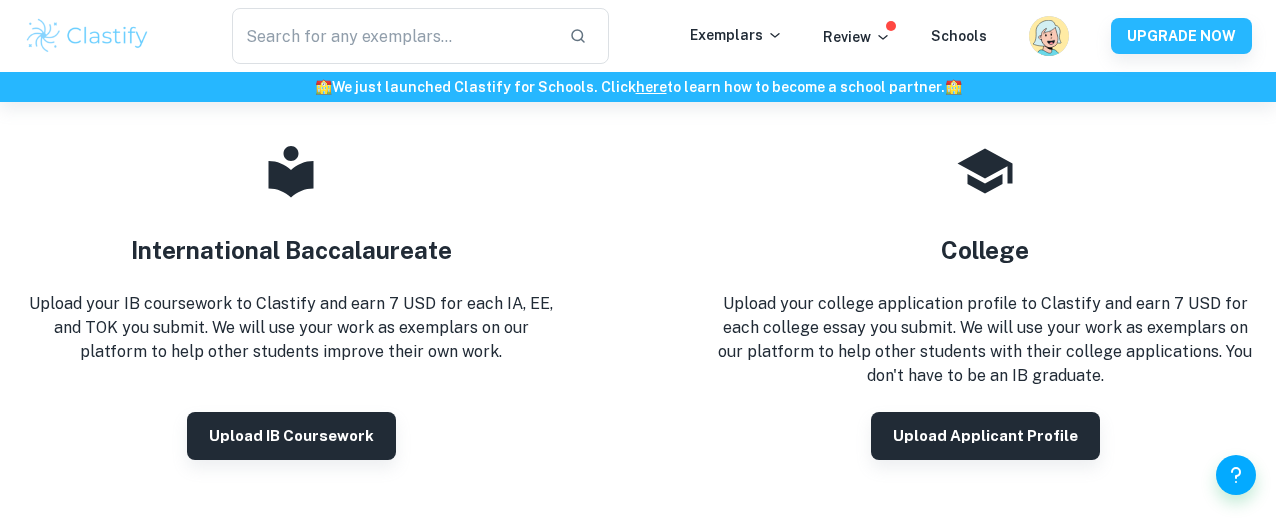 scroll, scrollTop: 275, scrollLeft: 0, axis: vertical 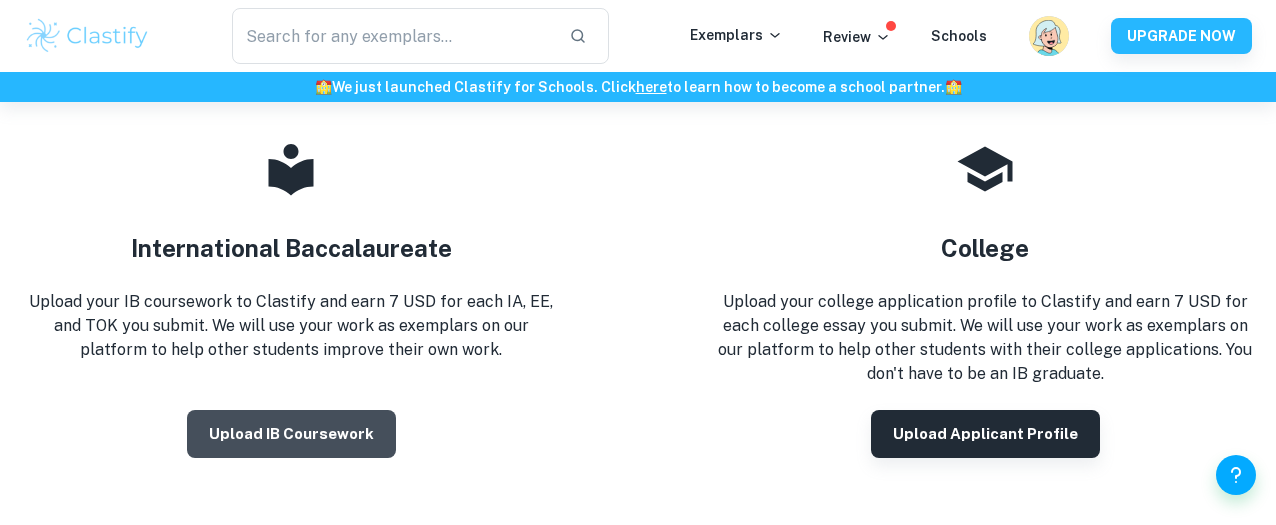 click on "Upload IB coursework" at bounding box center (291, 434) 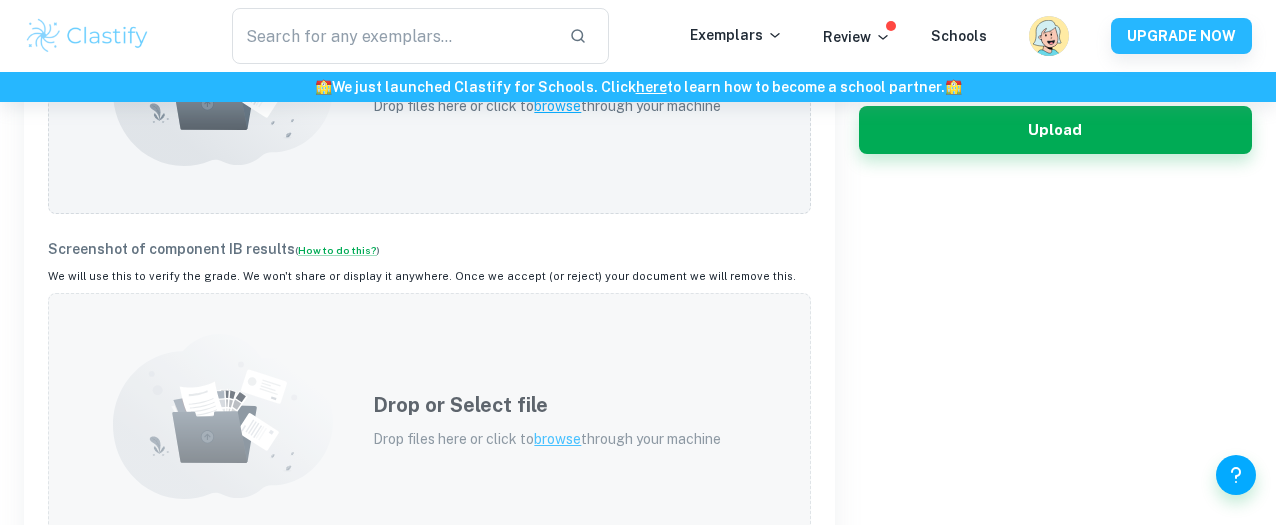 scroll, scrollTop: 856, scrollLeft: 0, axis: vertical 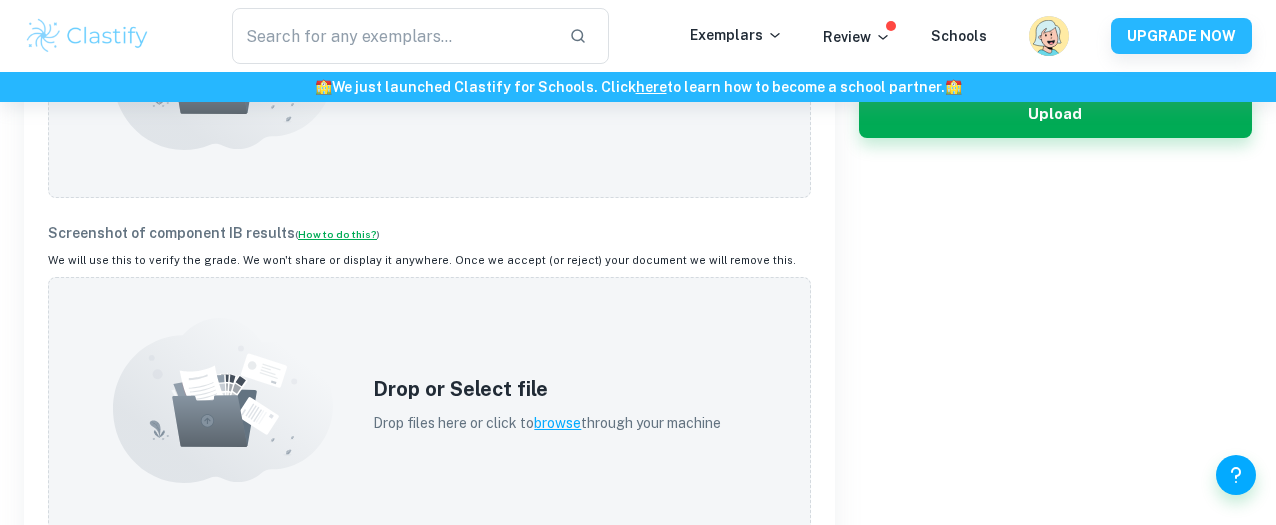 click on "How to do this?" at bounding box center (337, 234) 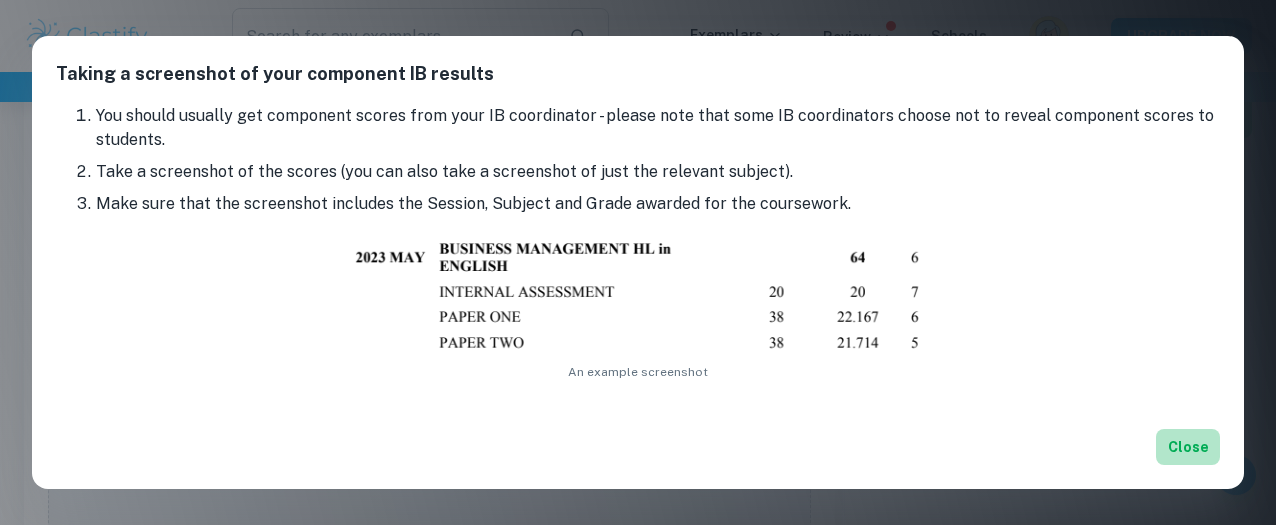 click on "Close" at bounding box center (1188, 447) 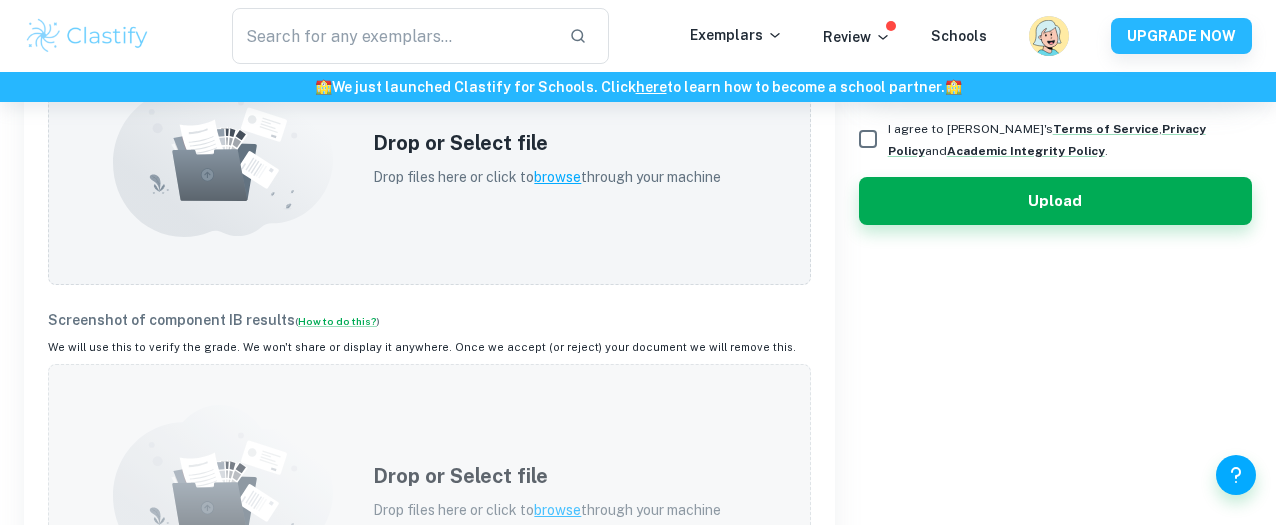 scroll, scrollTop: 768, scrollLeft: 0, axis: vertical 